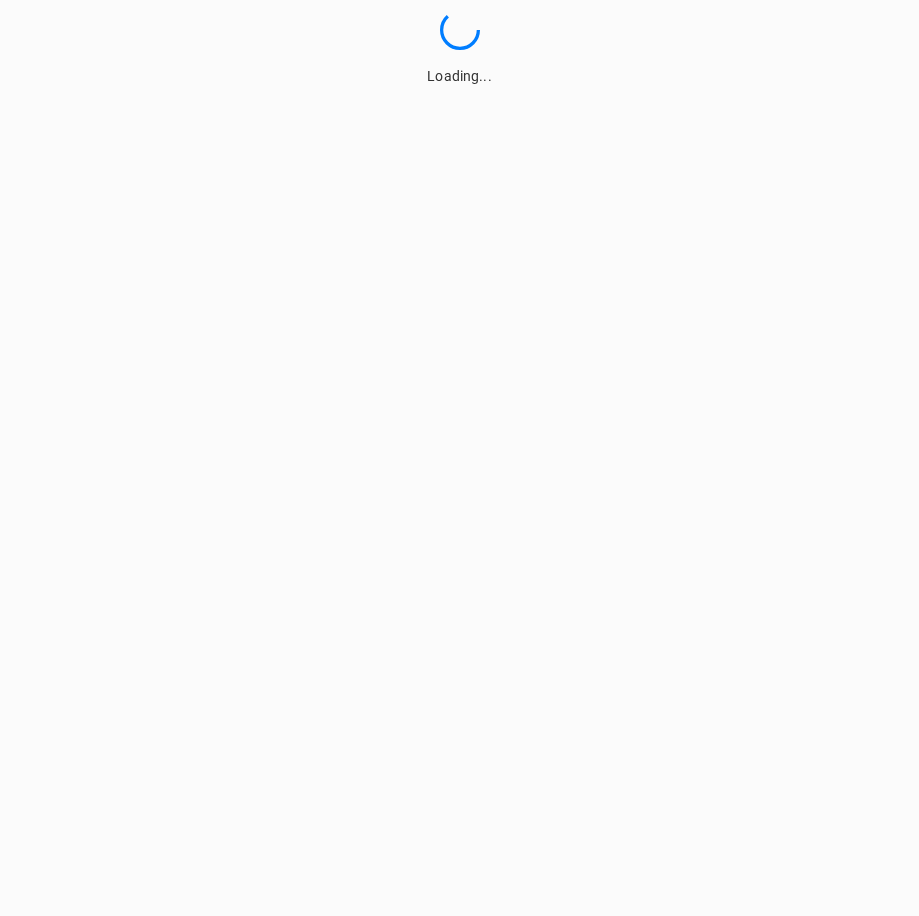 scroll, scrollTop: 0, scrollLeft: 0, axis: both 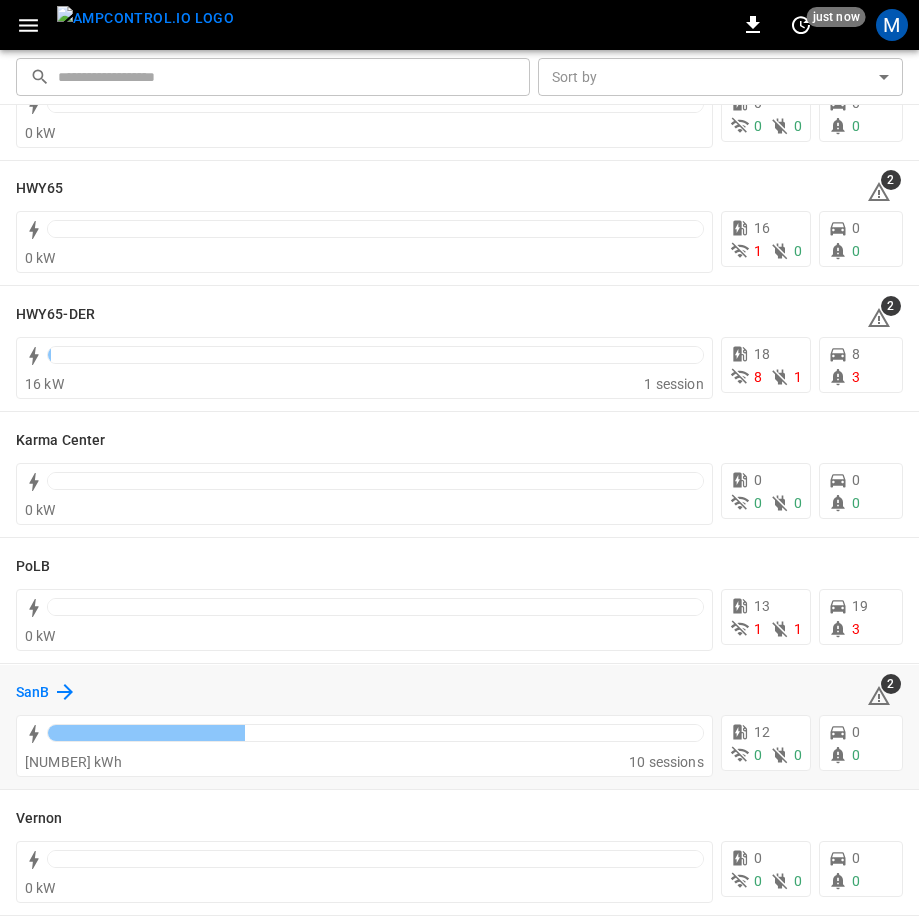 click on "SanB" at bounding box center [32, 693] 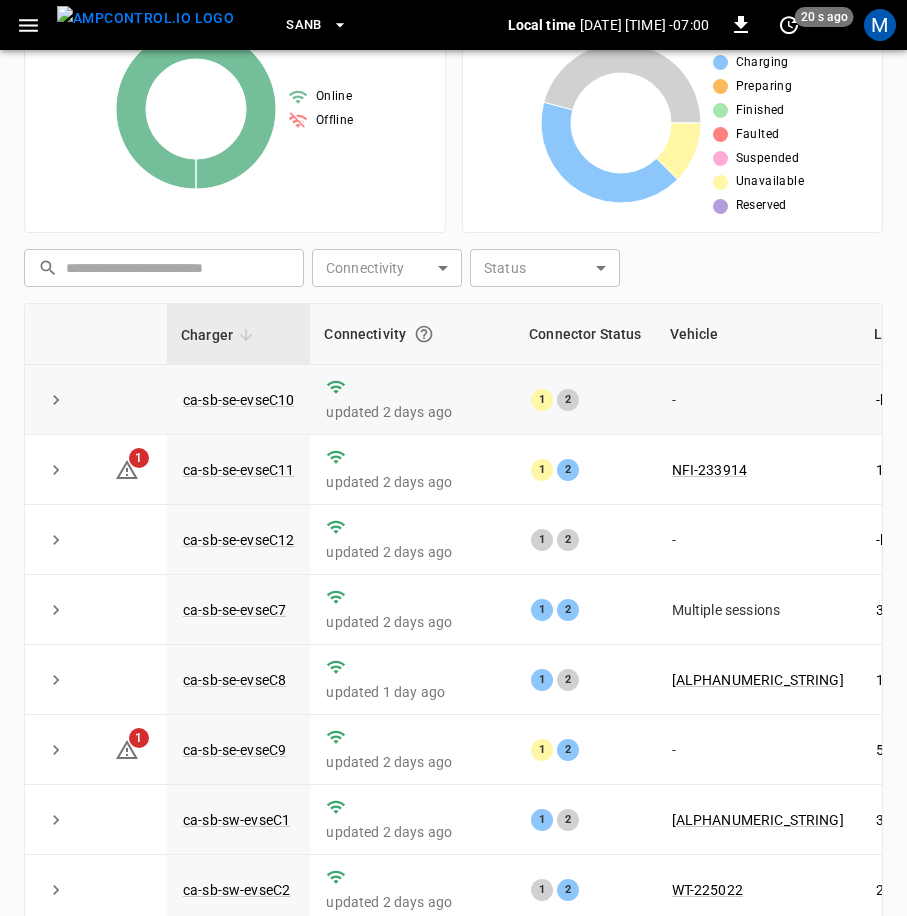 scroll, scrollTop: 466, scrollLeft: 0, axis: vertical 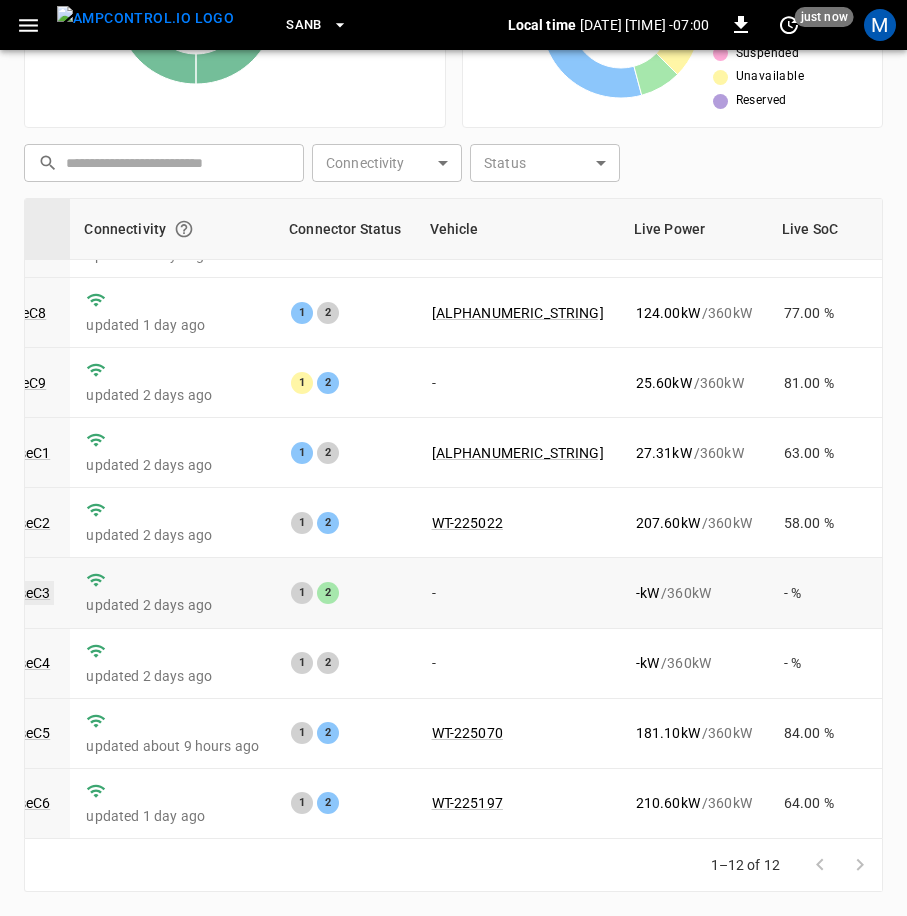 click on "ca-sb-sw-evseC3" at bounding box center (-4, 593) 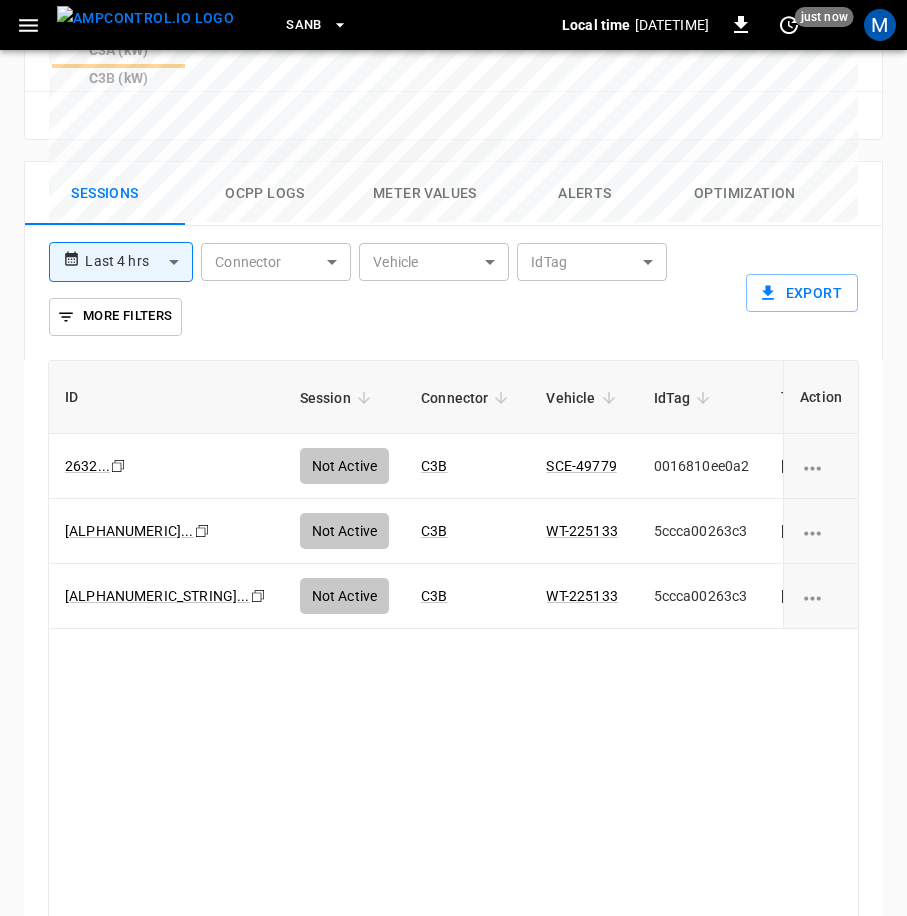 scroll, scrollTop: 1233, scrollLeft: 0, axis: vertical 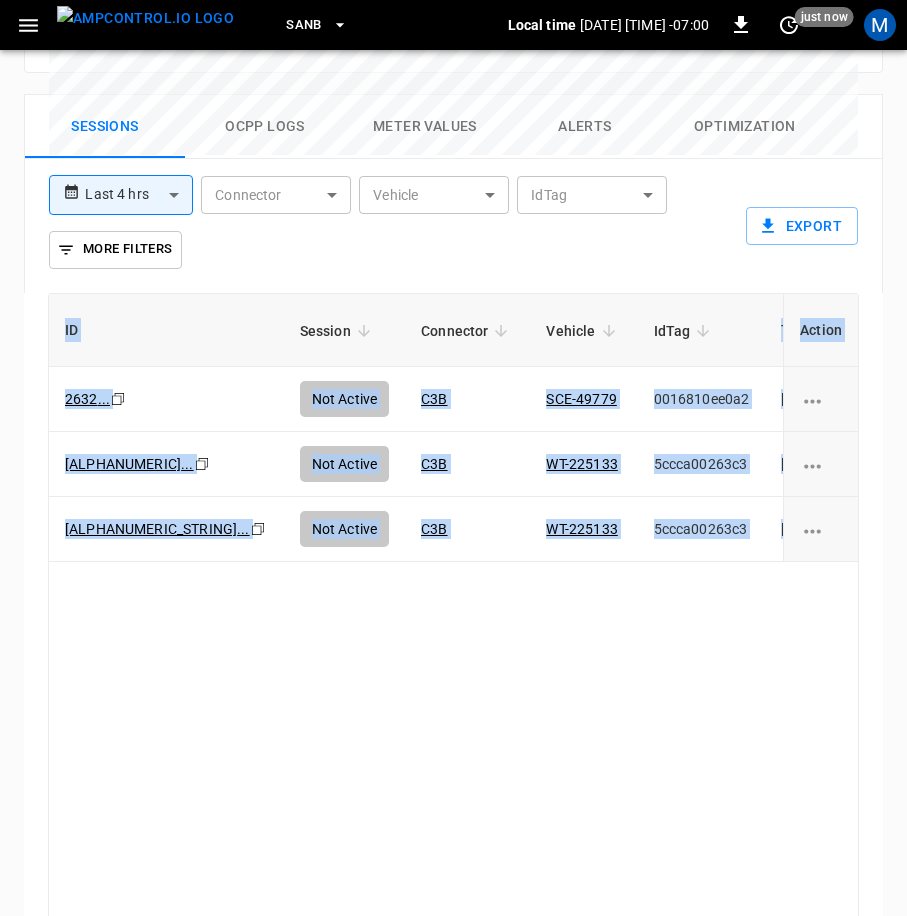 drag, startPoint x: 419, startPoint y: 837, endPoint x: 529, endPoint y: 824, distance: 110.76552 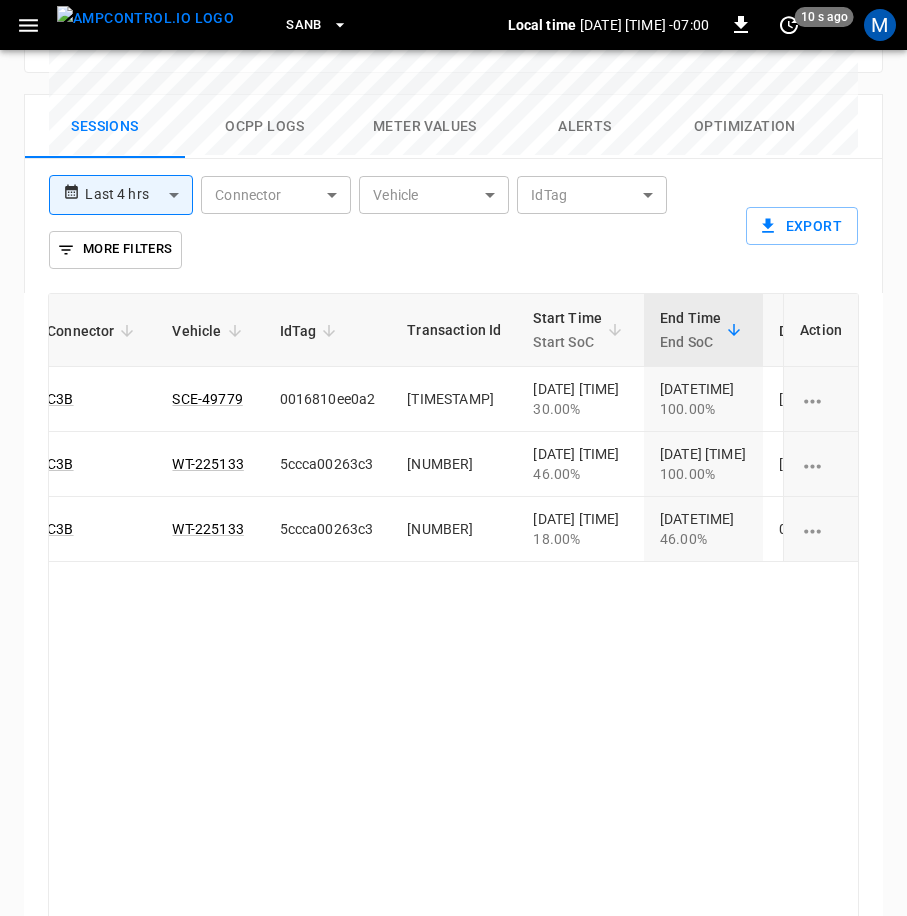 scroll, scrollTop: 0, scrollLeft: 372, axis: horizontal 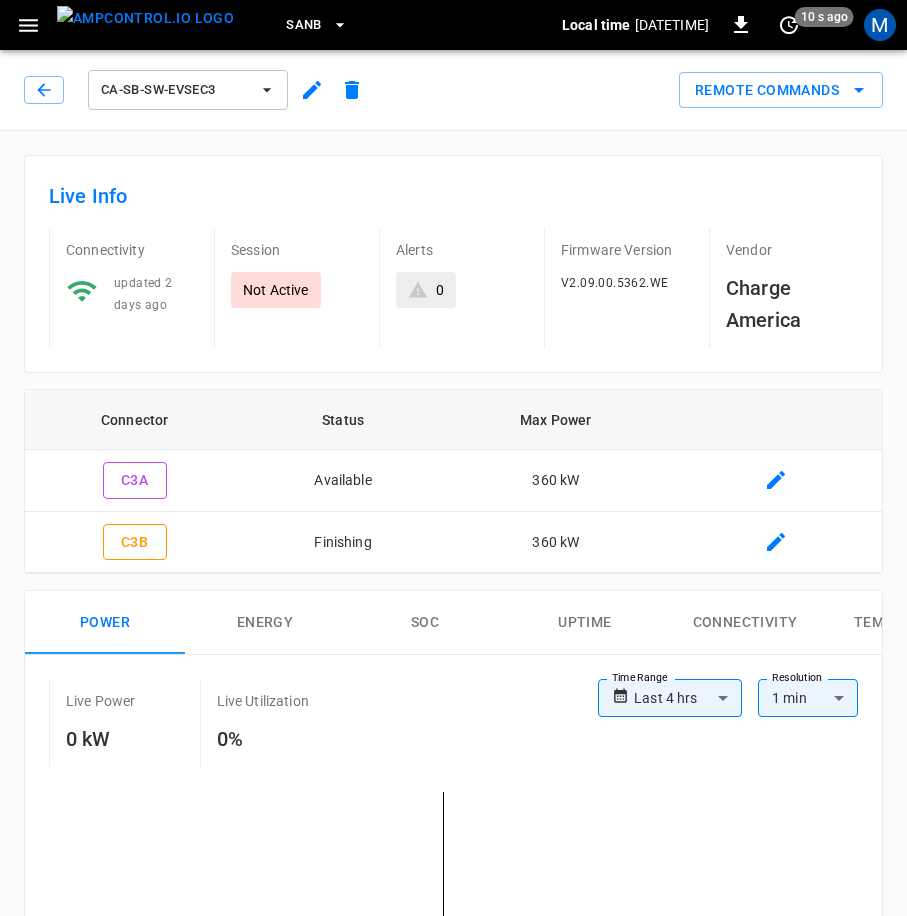 click 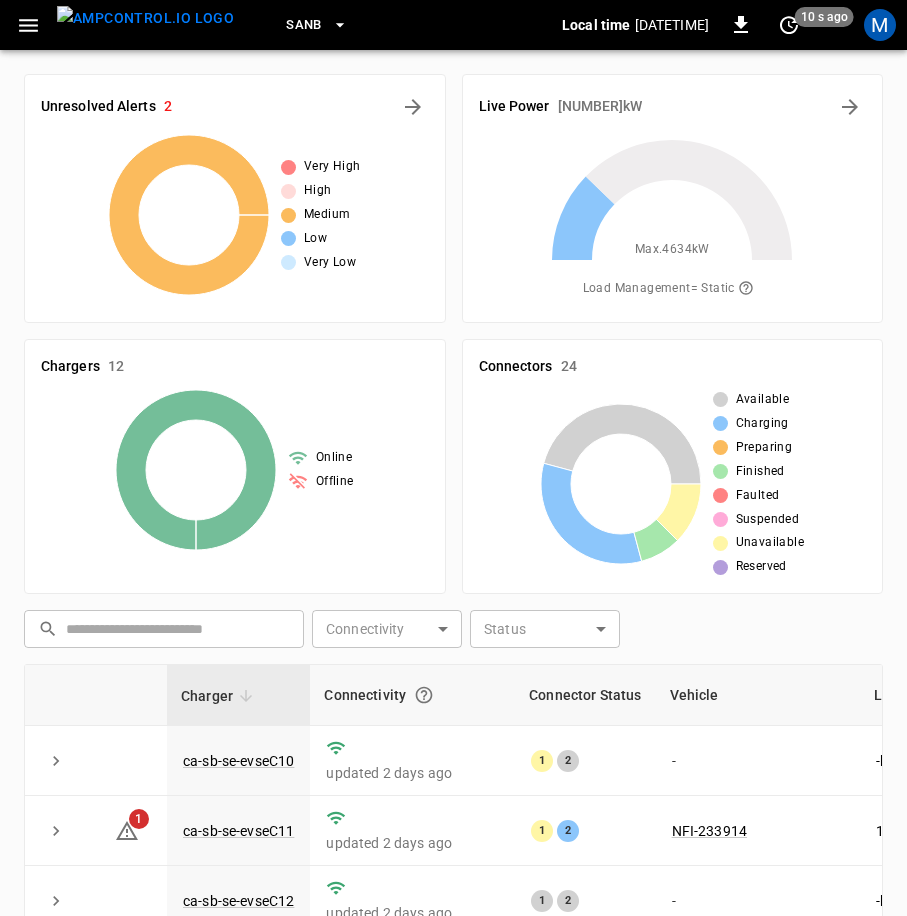scroll, scrollTop: 466, scrollLeft: 0, axis: vertical 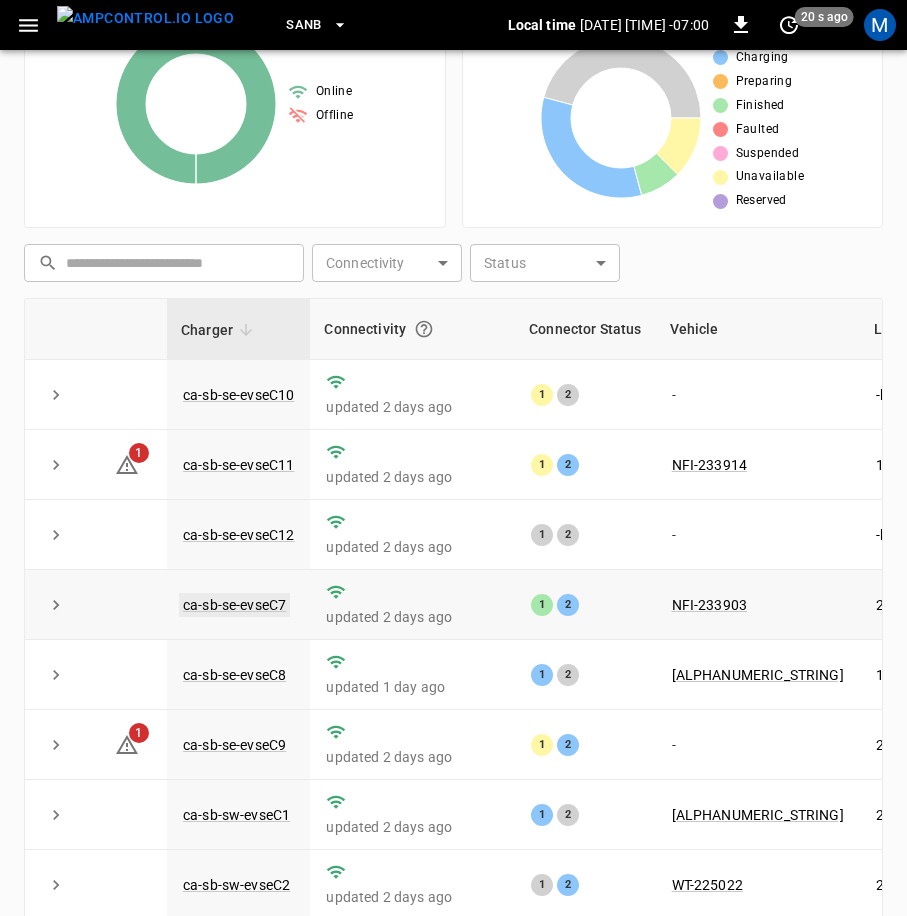 click on "ca-sb-se-evseC7" at bounding box center (234, 605) 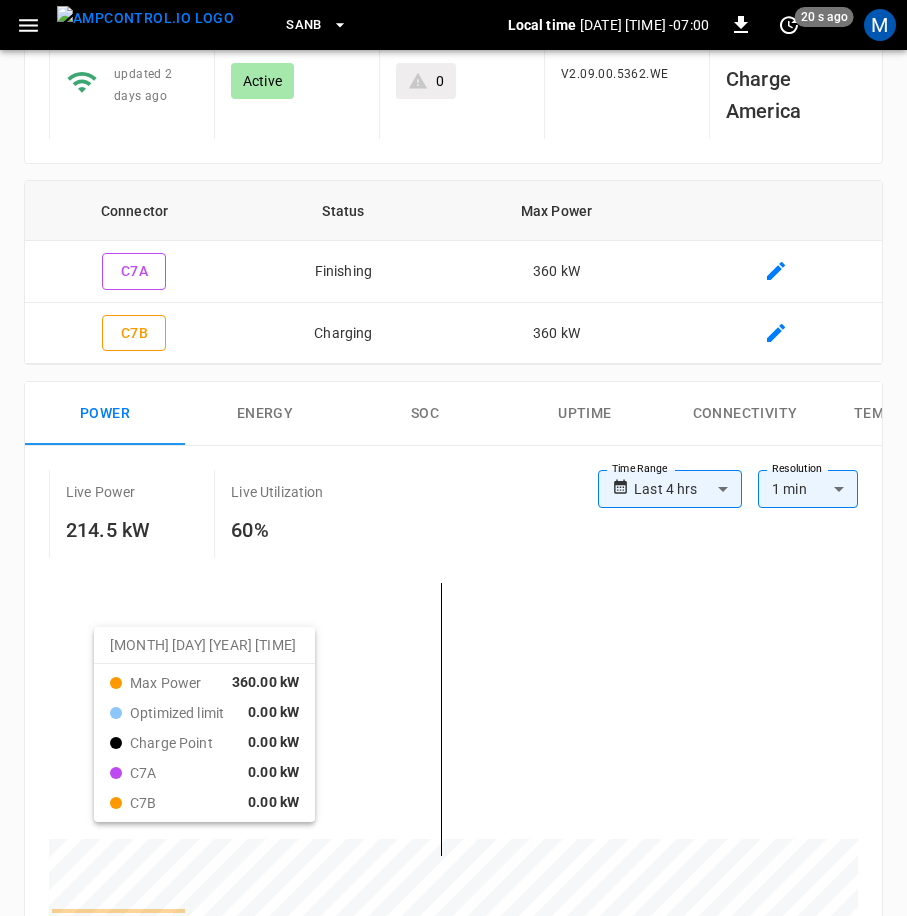 scroll, scrollTop: 0, scrollLeft: 0, axis: both 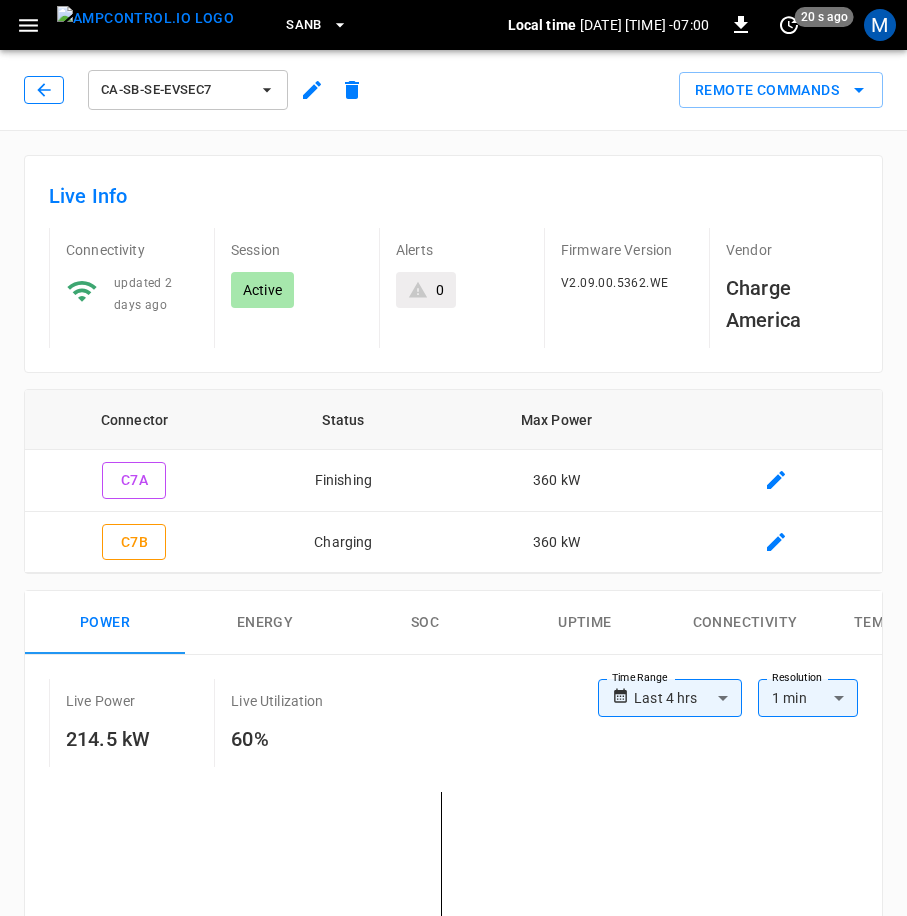 click at bounding box center (44, 90) 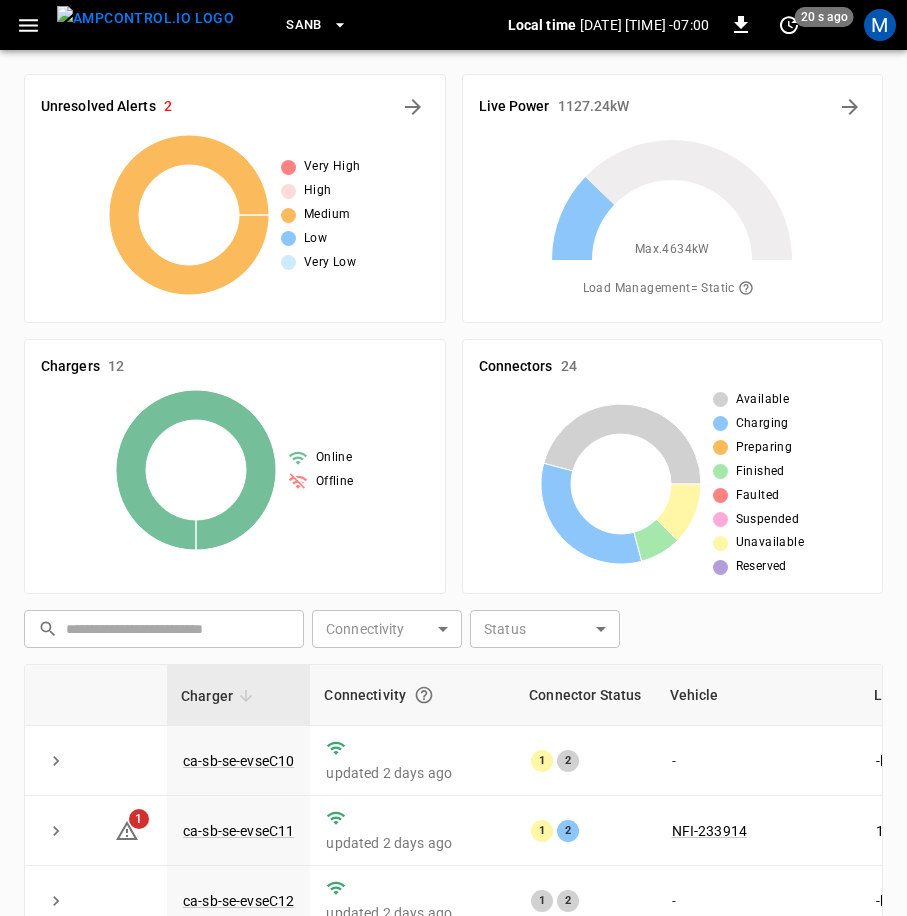 scroll, scrollTop: 366, scrollLeft: 0, axis: vertical 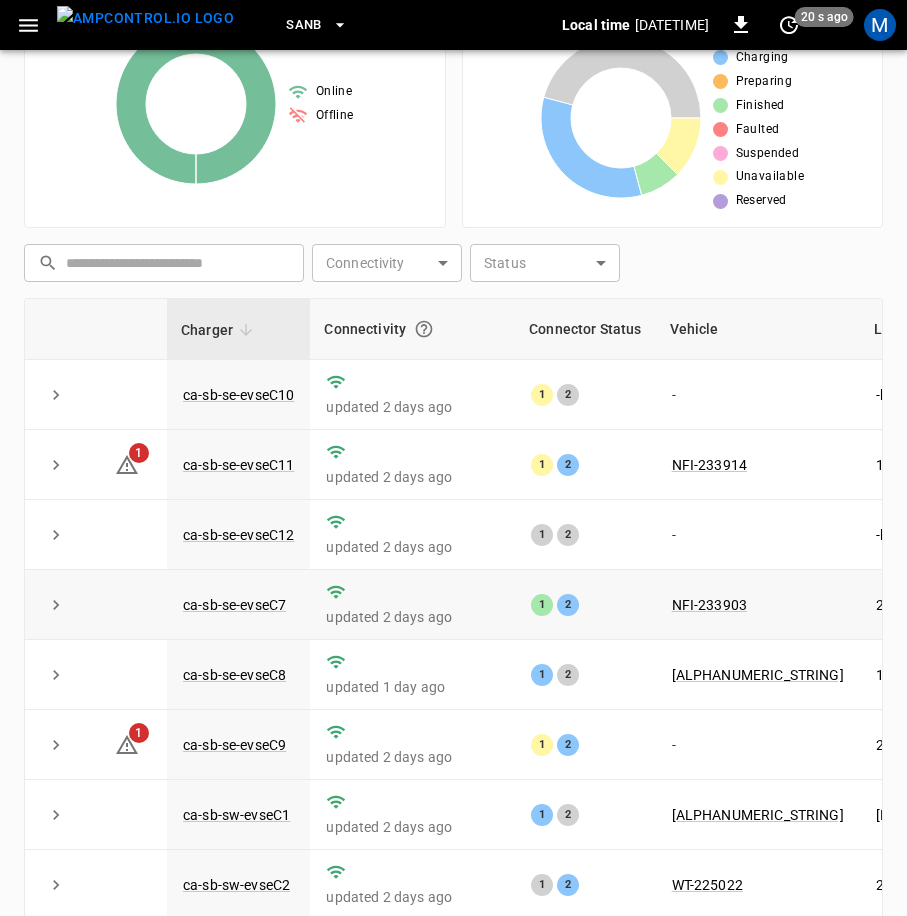click 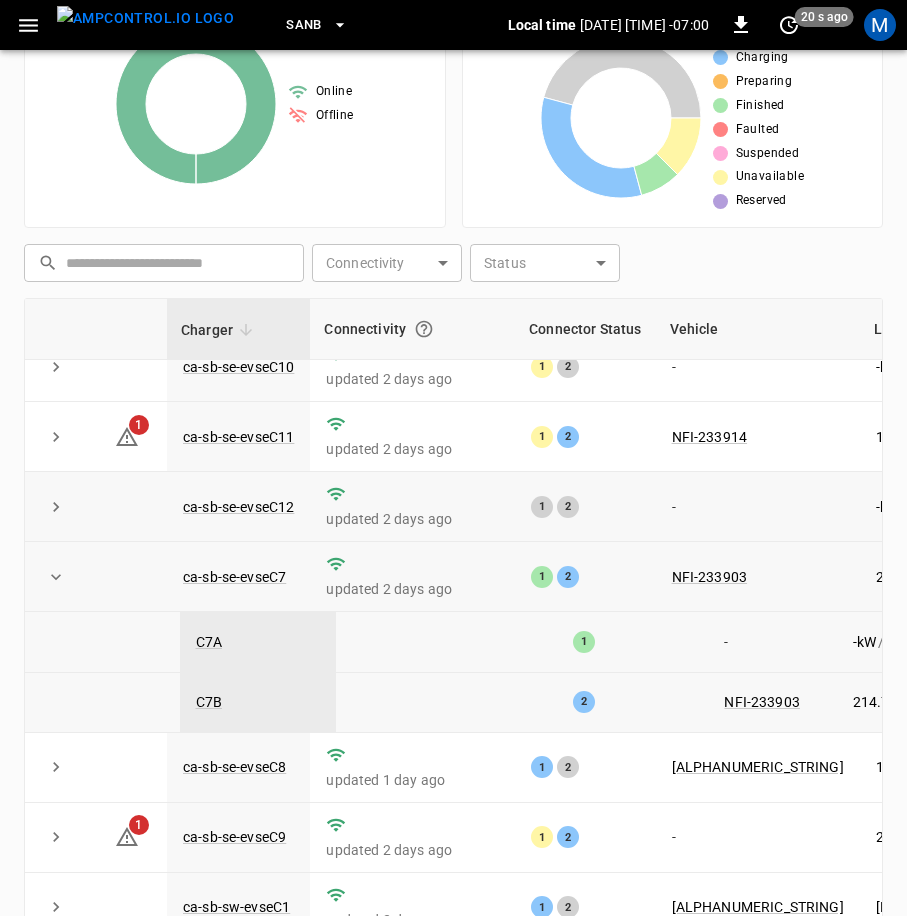 scroll, scrollTop: 7, scrollLeft: 0, axis: vertical 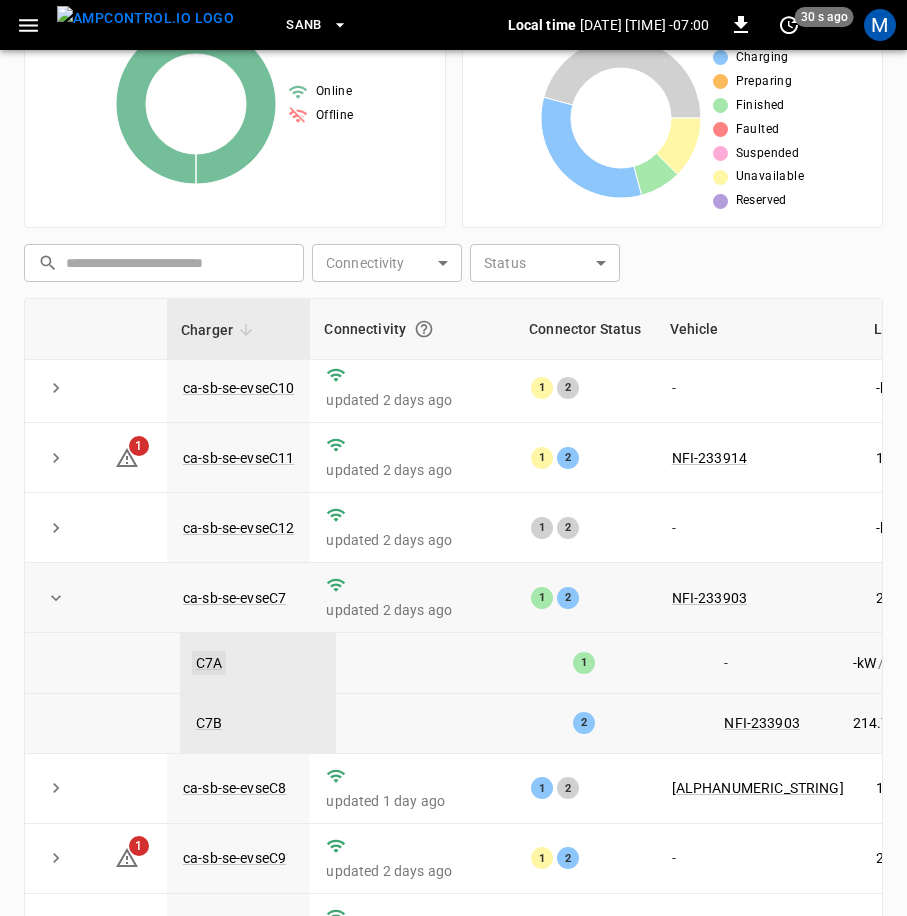 click on "C7A" at bounding box center (209, 663) 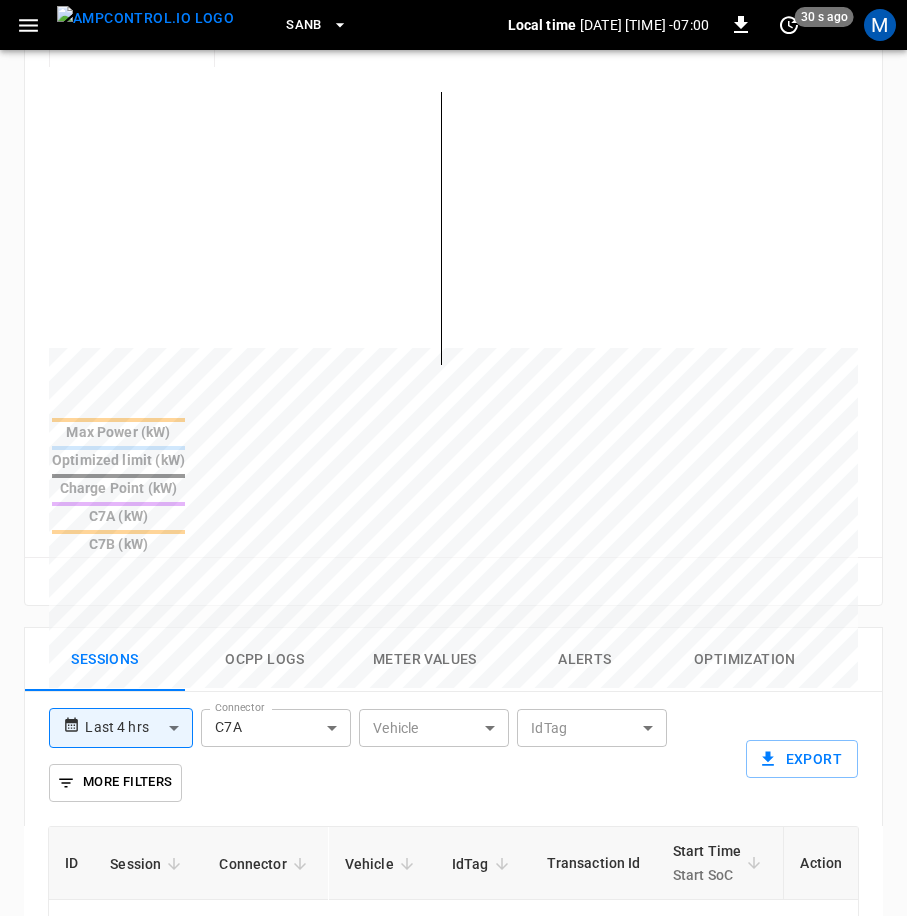 type on "**********" 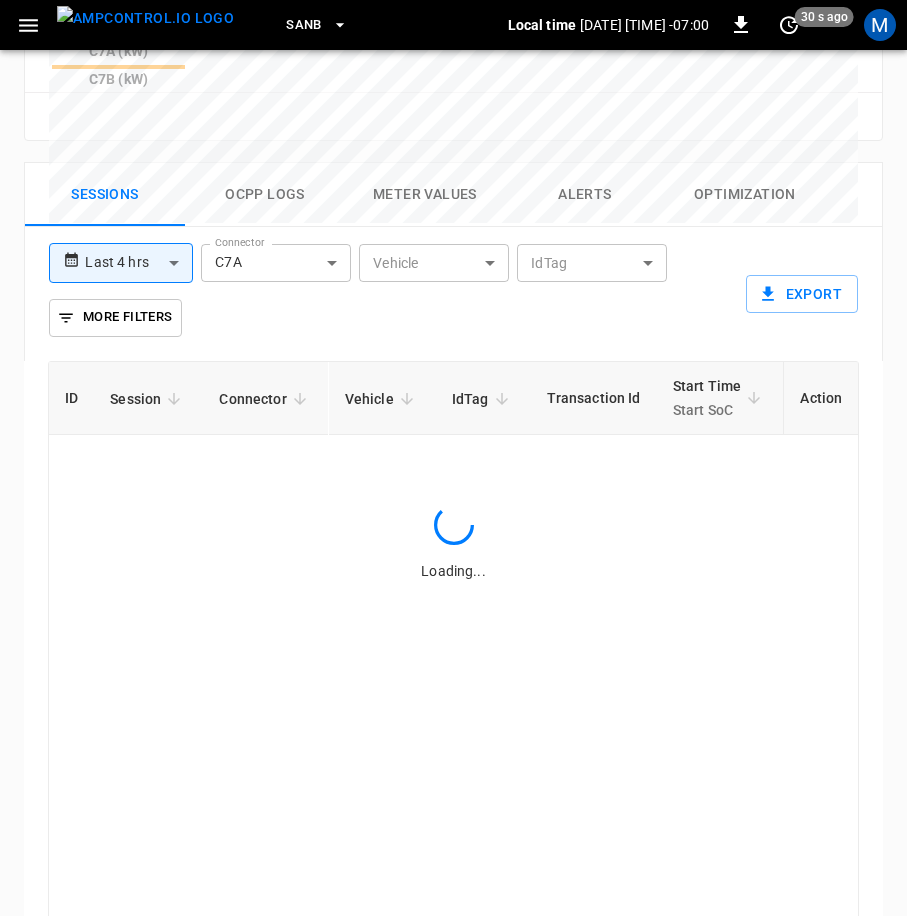 scroll, scrollTop: 1200, scrollLeft: 0, axis: vertical 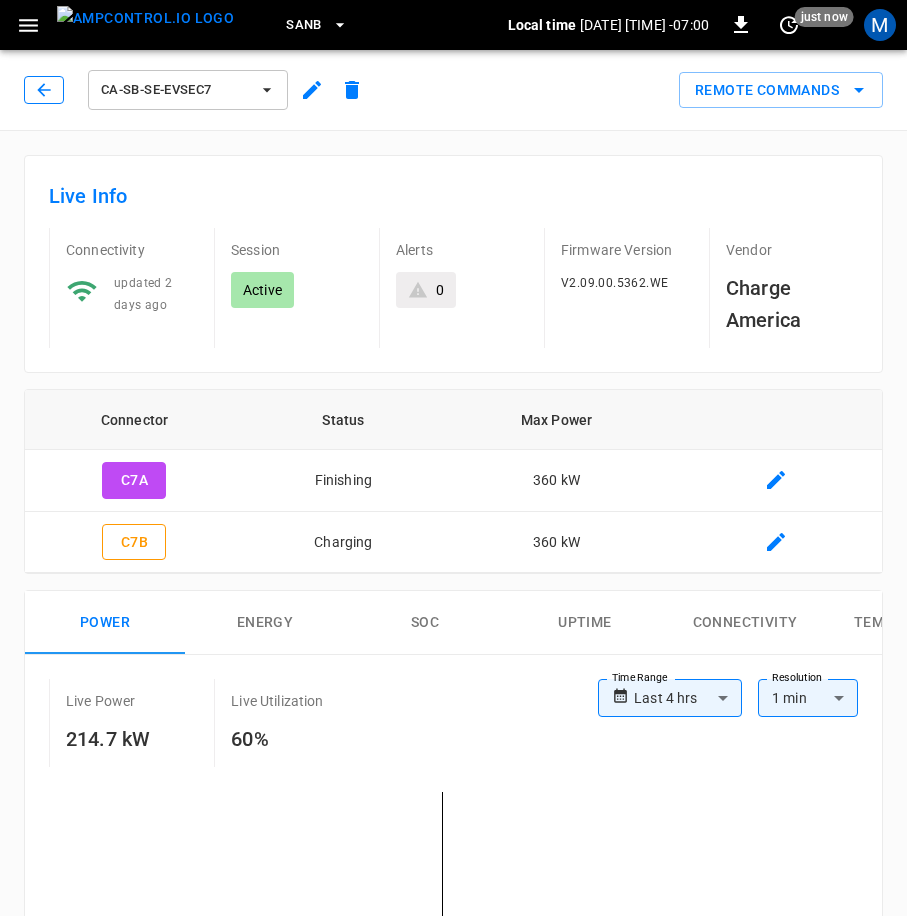 click 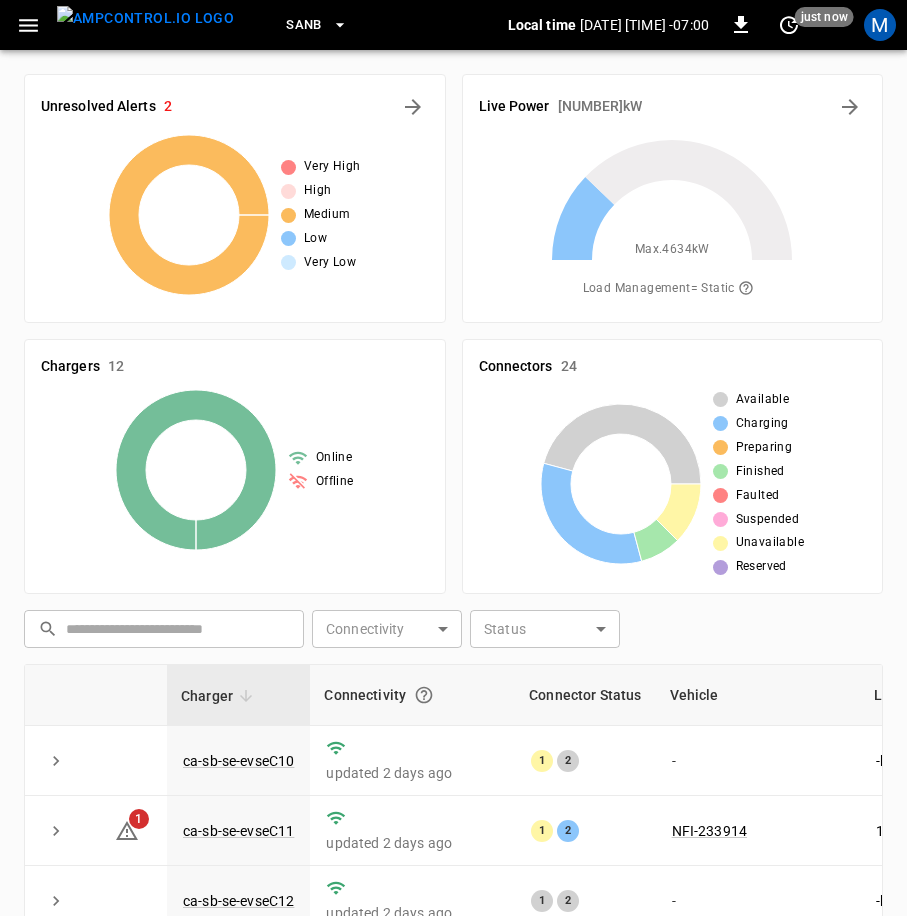 scroll, scrollTop: 366, scrollLeft: 0, axis: vertical 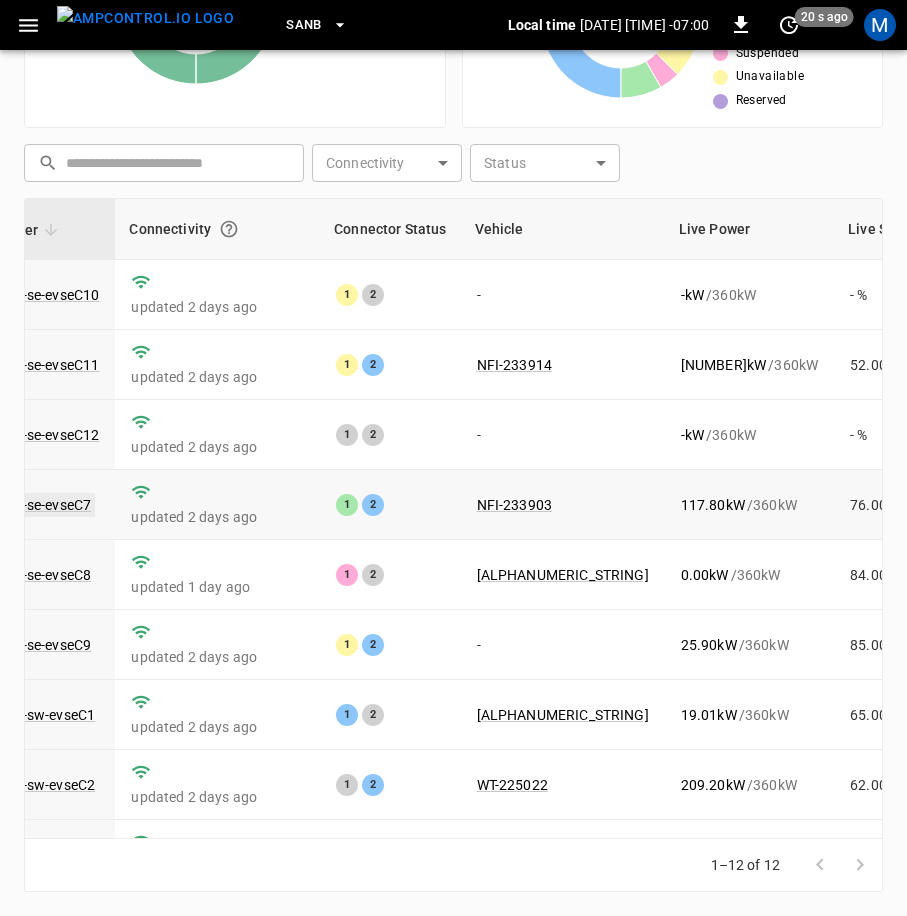 click on "ca-sb-se-evseC7" at bounding box center [39, 505] 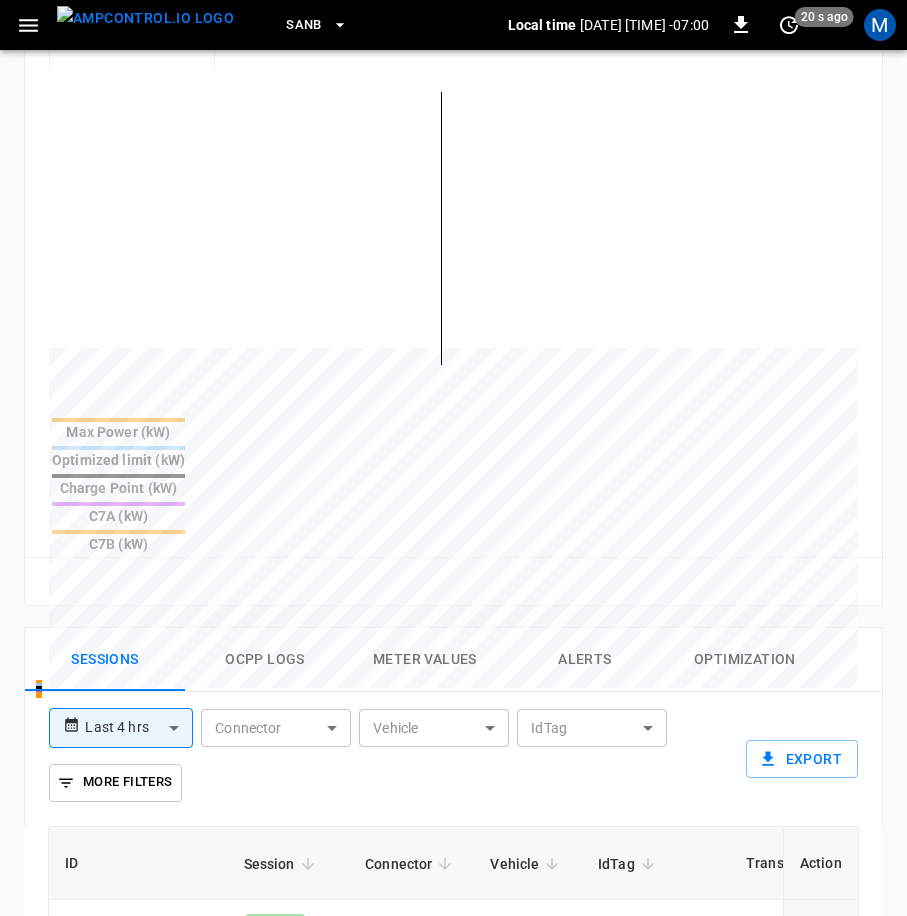 scroll, scrollTop: 0, scrollLeft: 0, axis: both 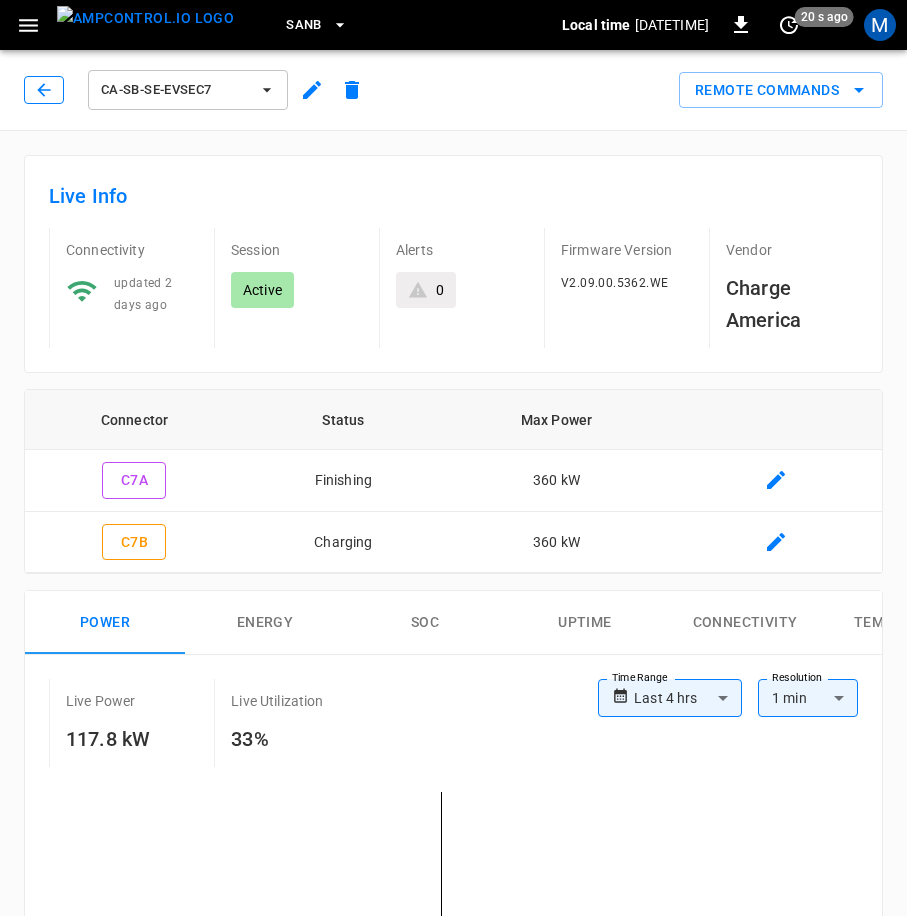 click 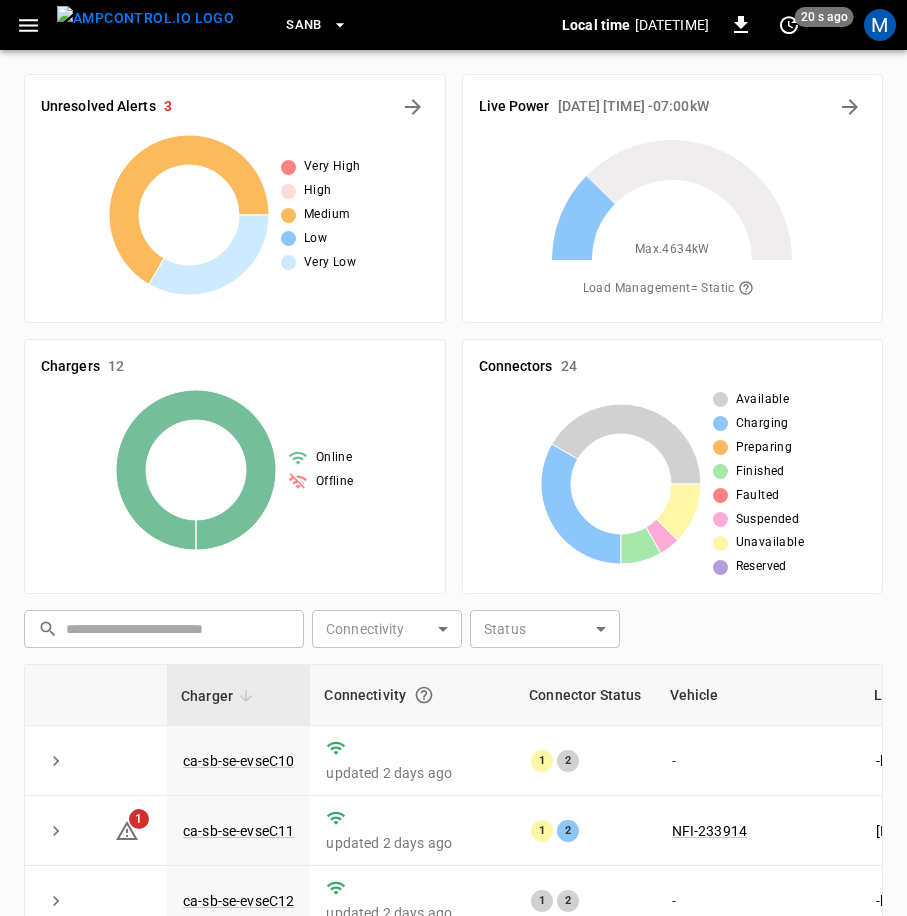 scroll, scrollTop: 466, scrollLeft: 0, axis: vertical 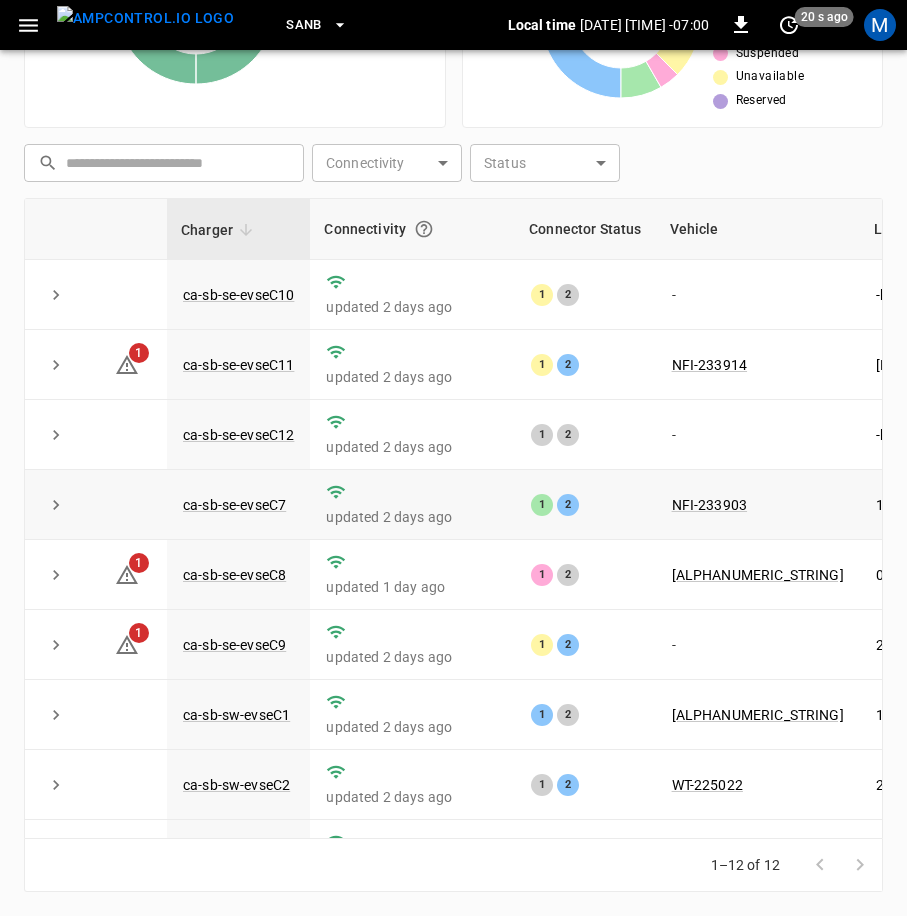 click 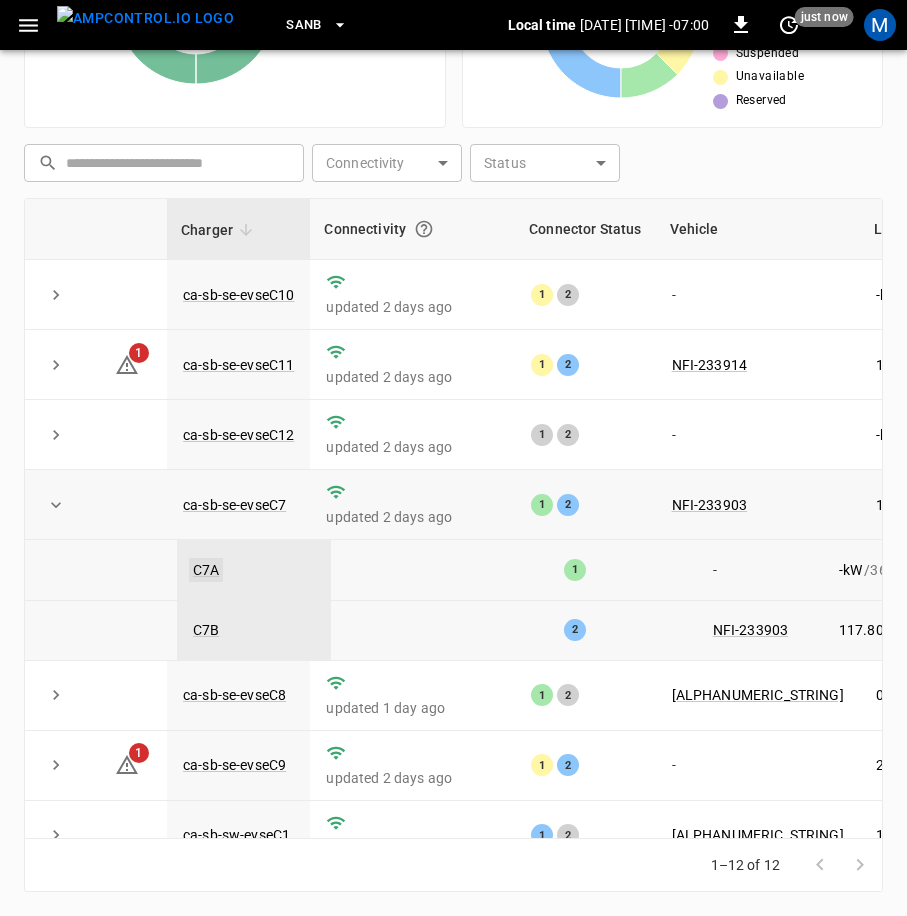 click on "C7A" at bounding box center [206, 570] 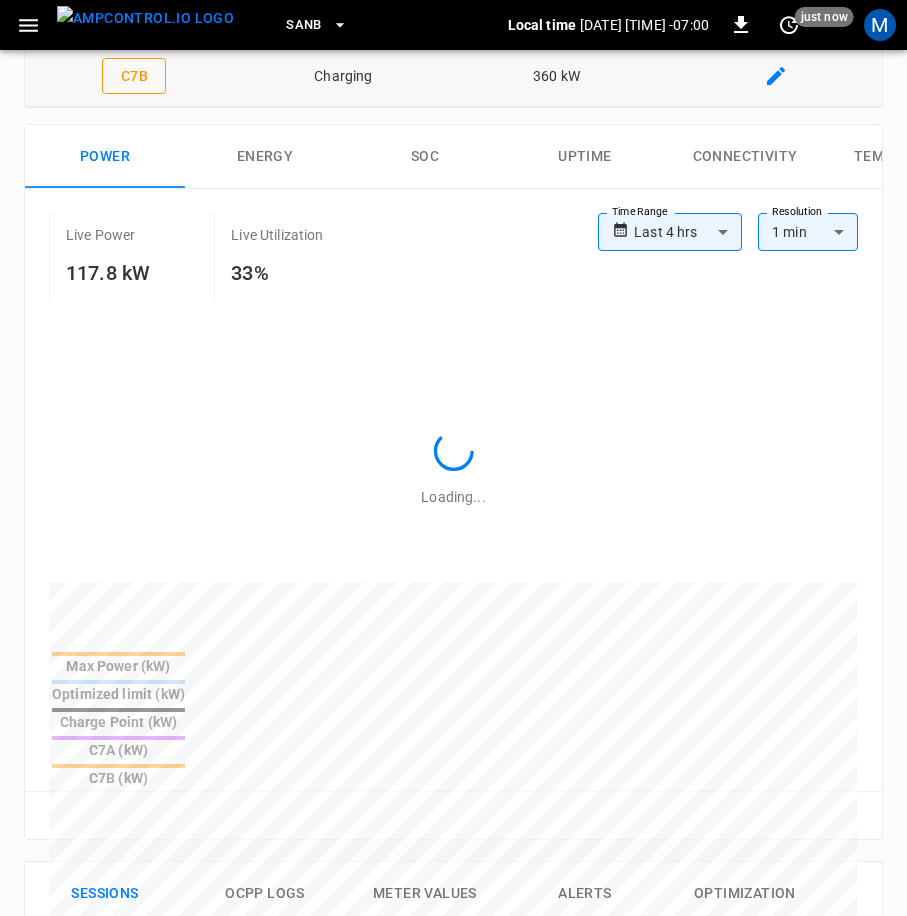 scroll, scrollTop: 0, scrollLeft: 0, axis: both 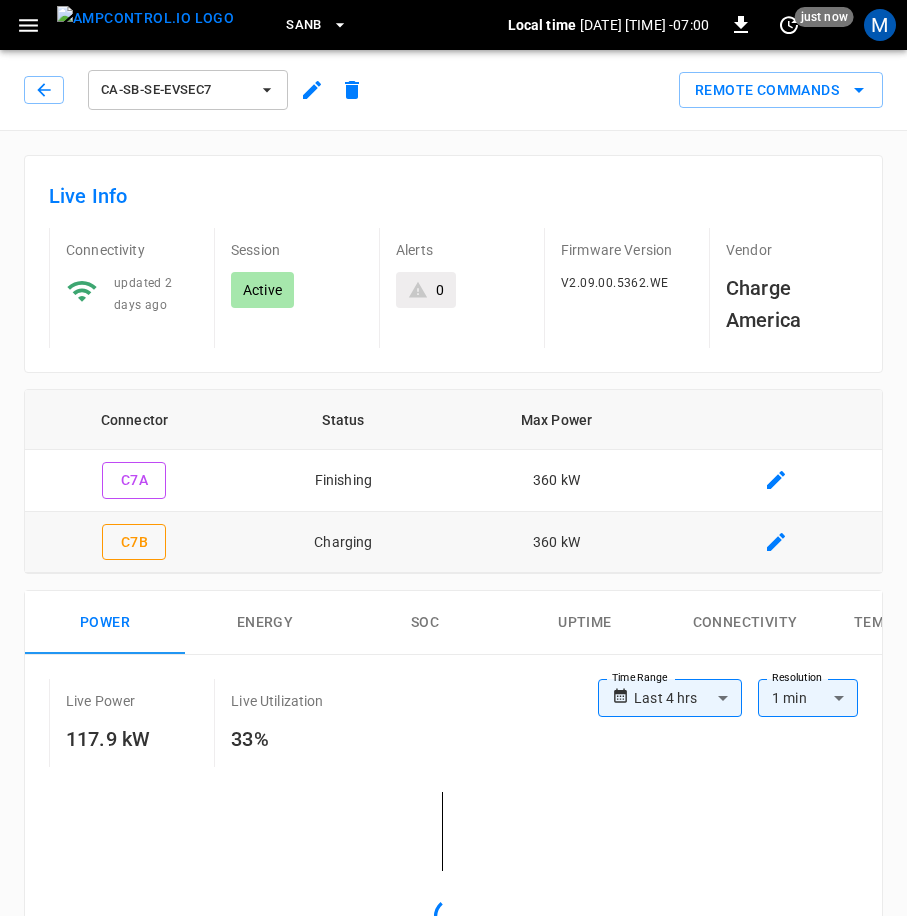 type on "**********" 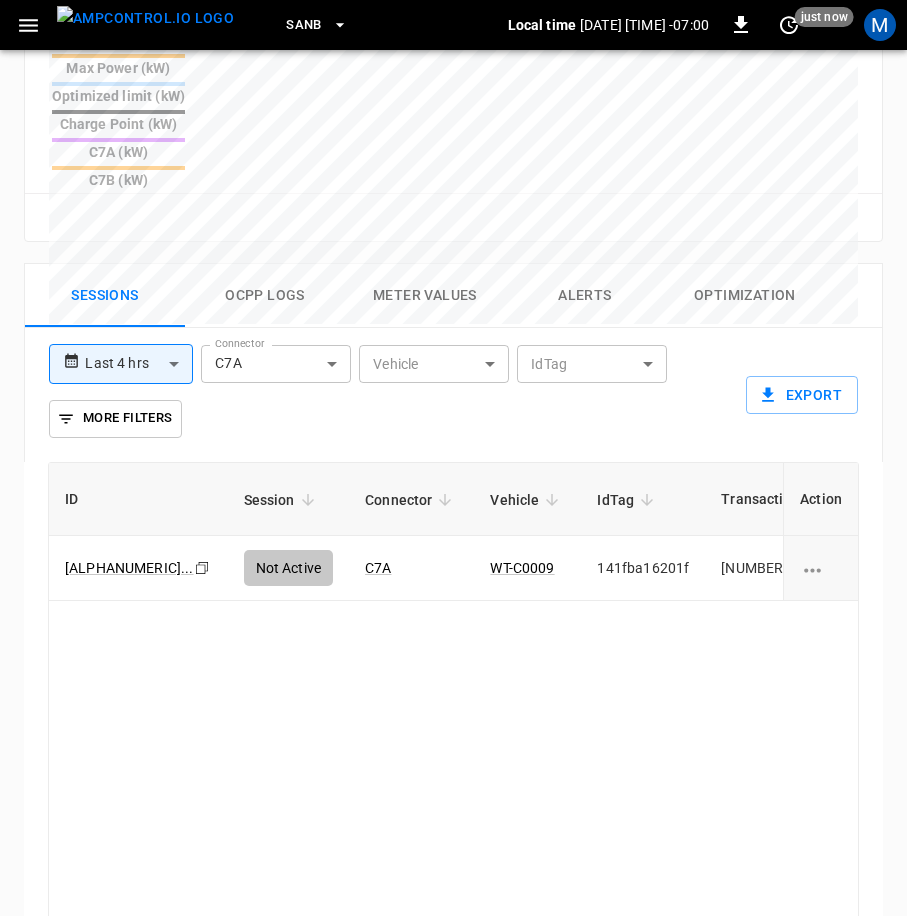 scroll, scrollTop: 1200, scrollLeft: 0, axis: vertical 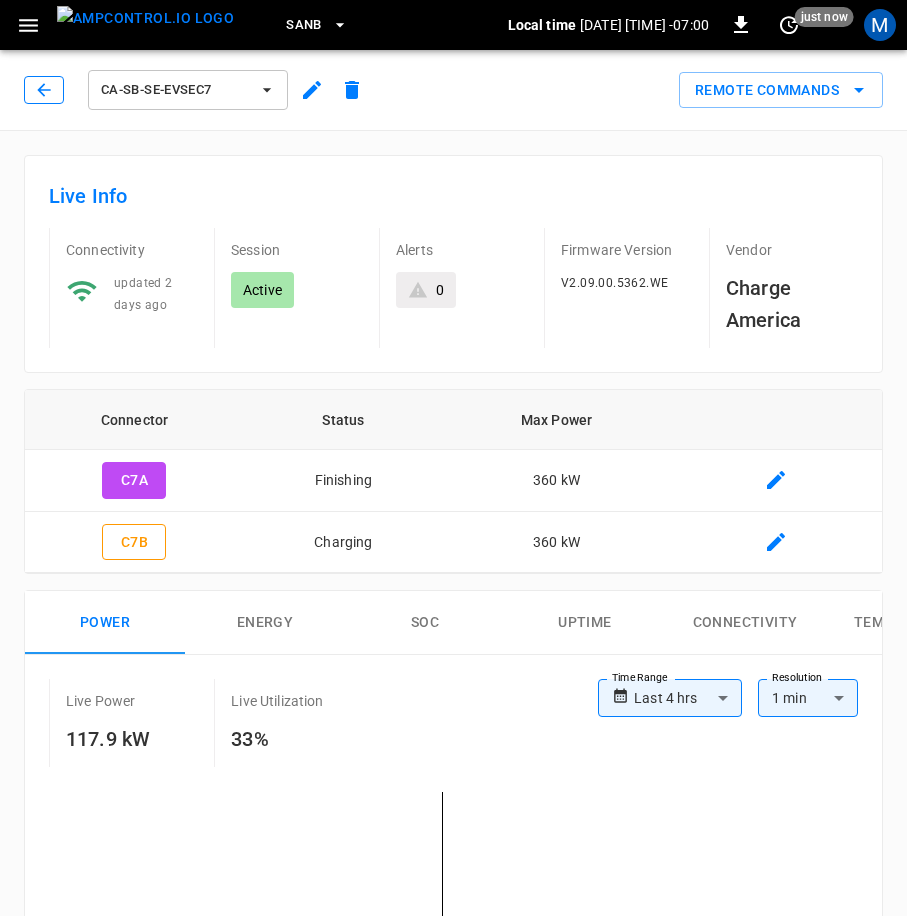 click 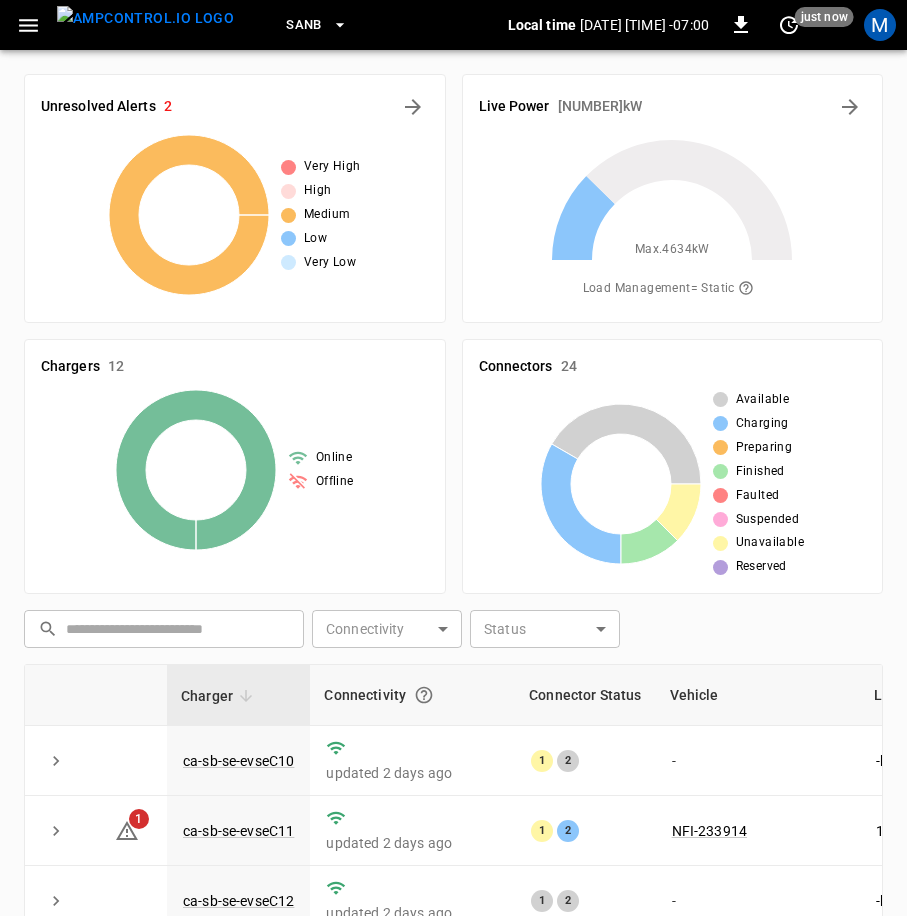 scroll, scrollTop: 466, scrollLeft: 0, axis: vertical 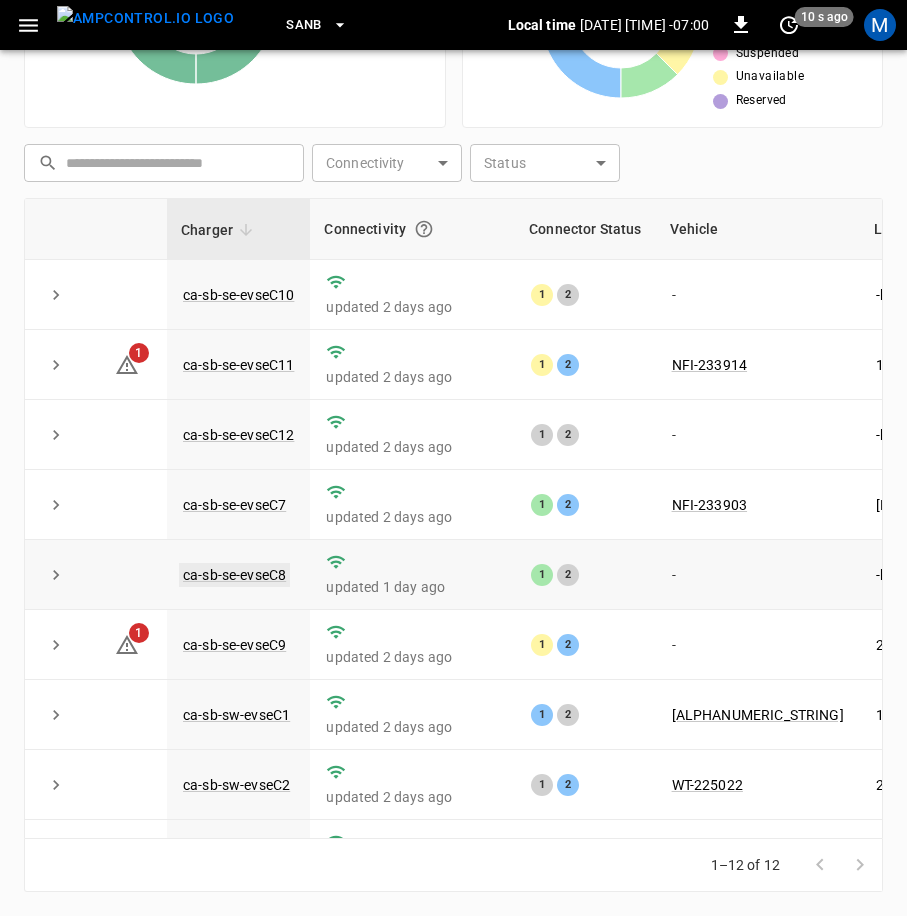 click on "ca-sb-se-evseC8" at bounding box center (234, 575) 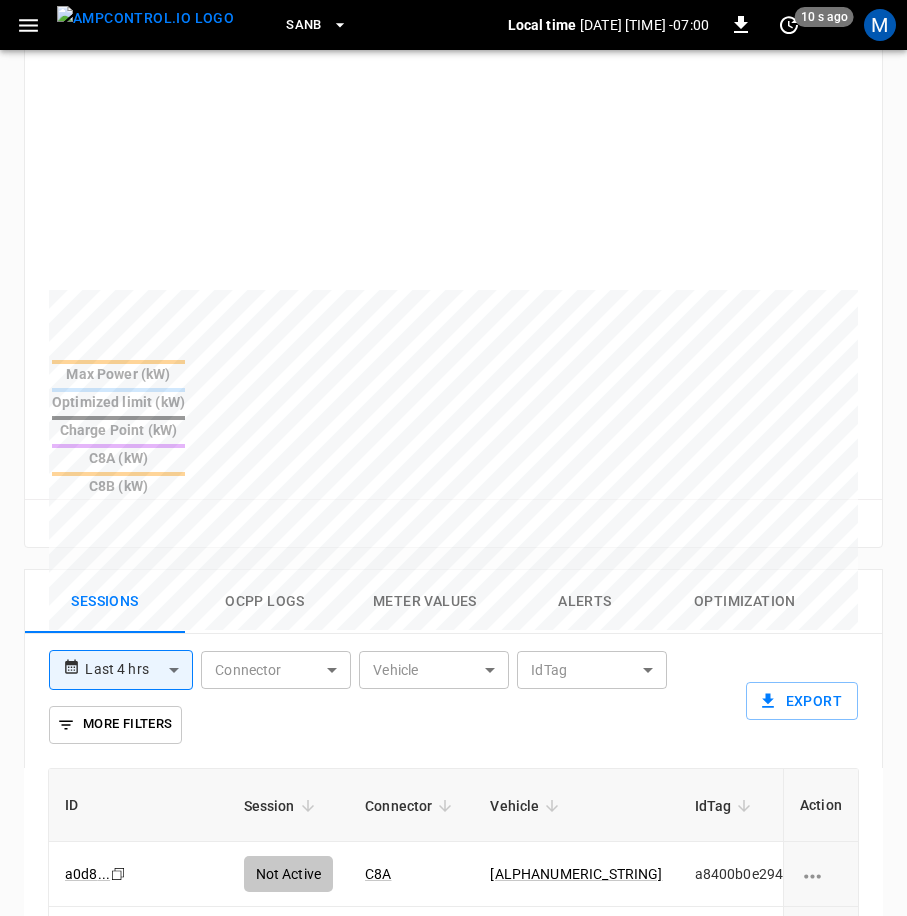 scroll, scrollTop: 1233, scrollLeft: 0, axis: vertical 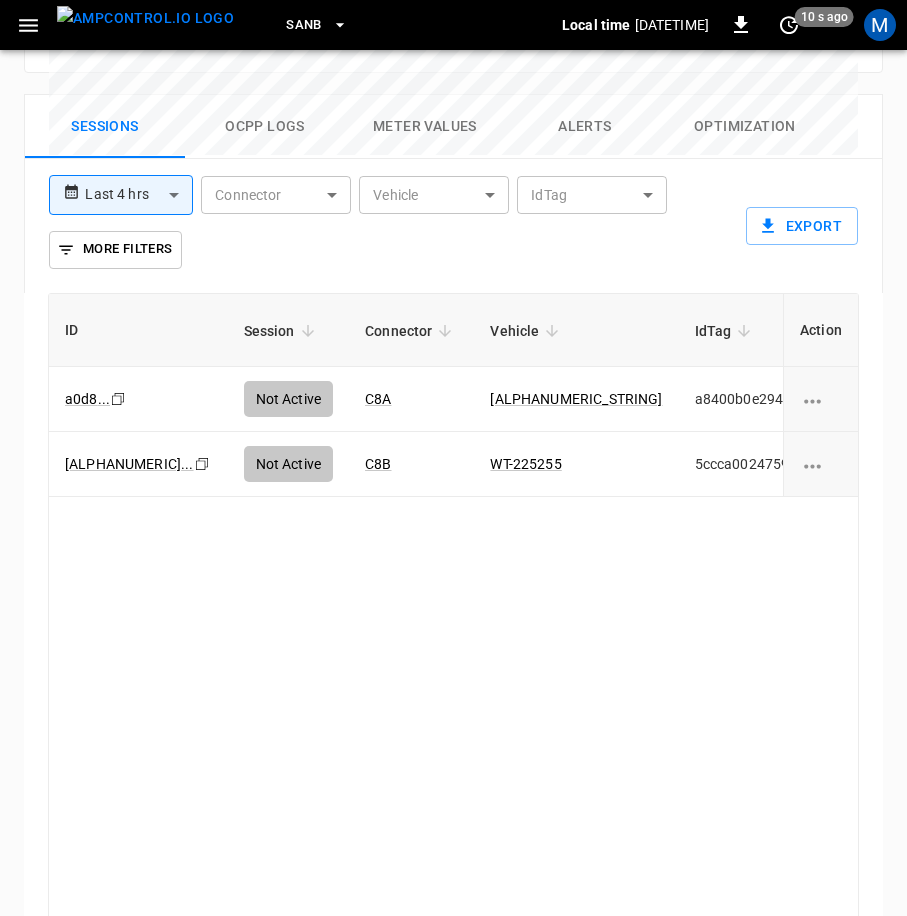 drag, startPoint x: 411, startPoint y: 838, endPoint x: 489, endPoint y: 838, distance: 78 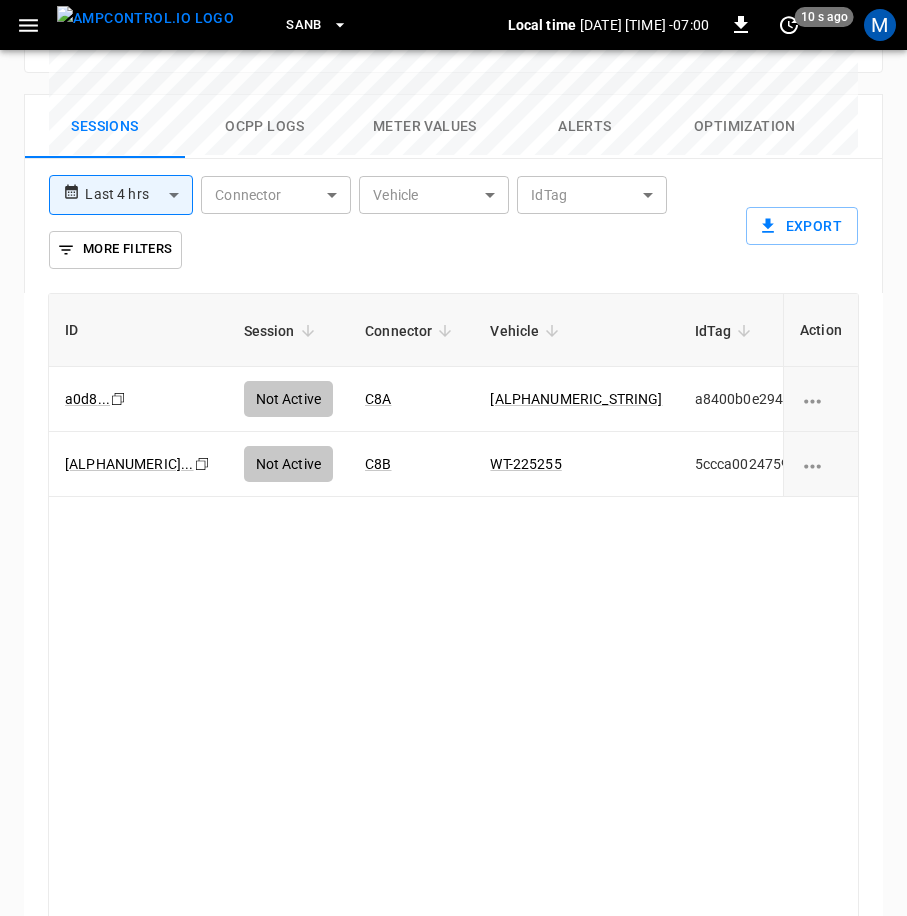 drag, startPoint x: 419, startPoint y: 844, endPoint x: 434, endPoint y: 832, distance: 19.209373 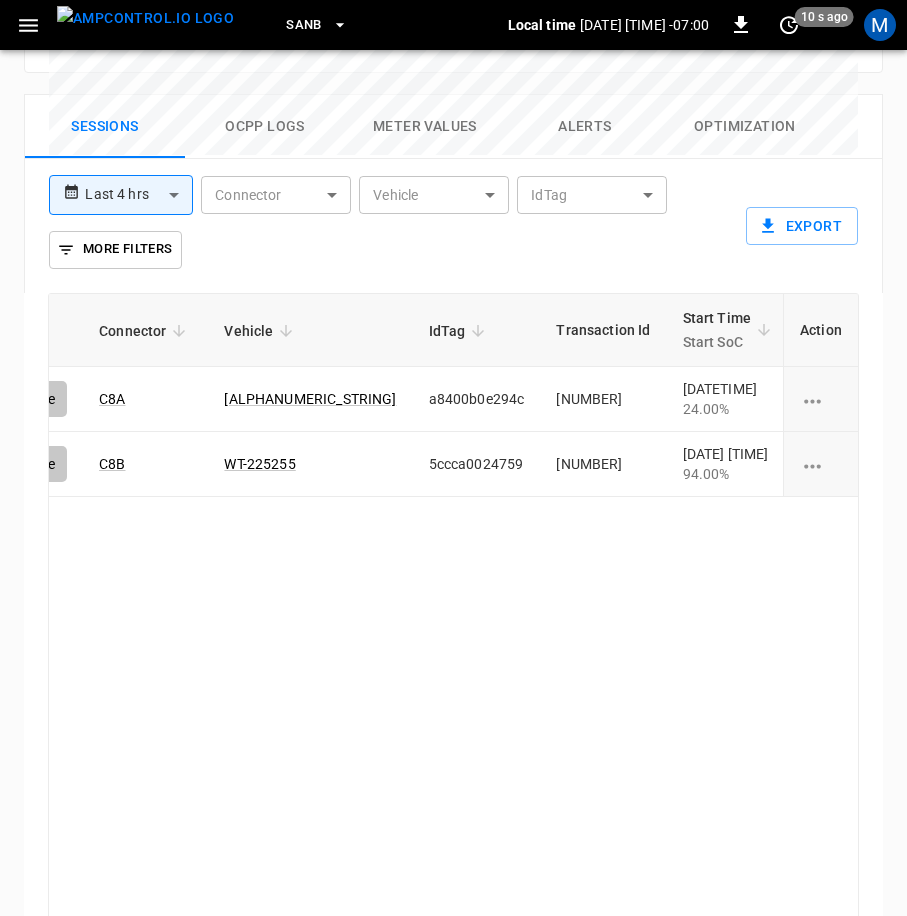 scroll, scrollTop: 0, scrollLeft: 136, axis: horizontal 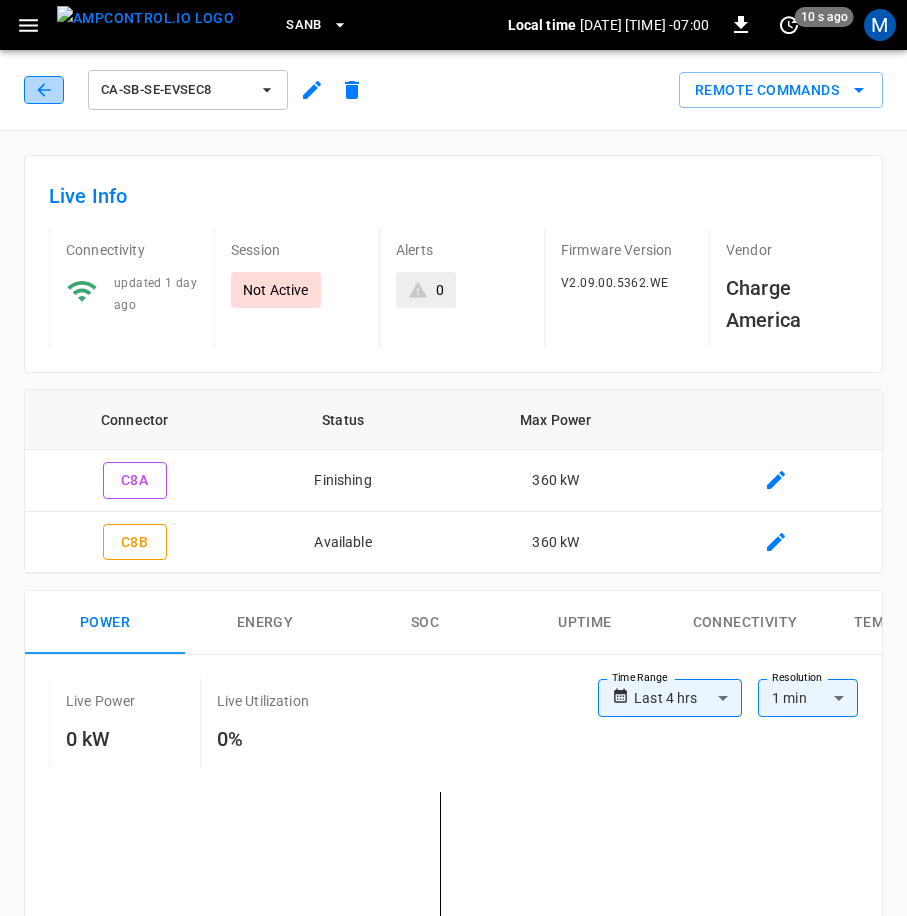 click 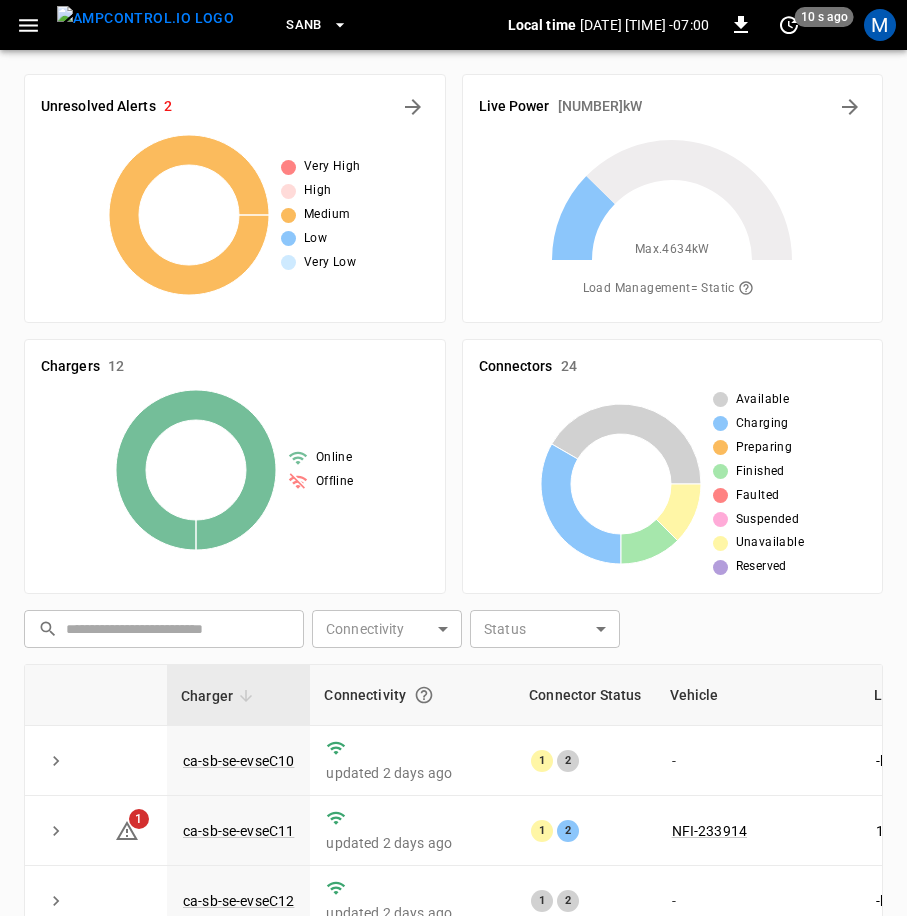 scroll, scrollTop: 466, scrollLeft: 0, axis: vertical 